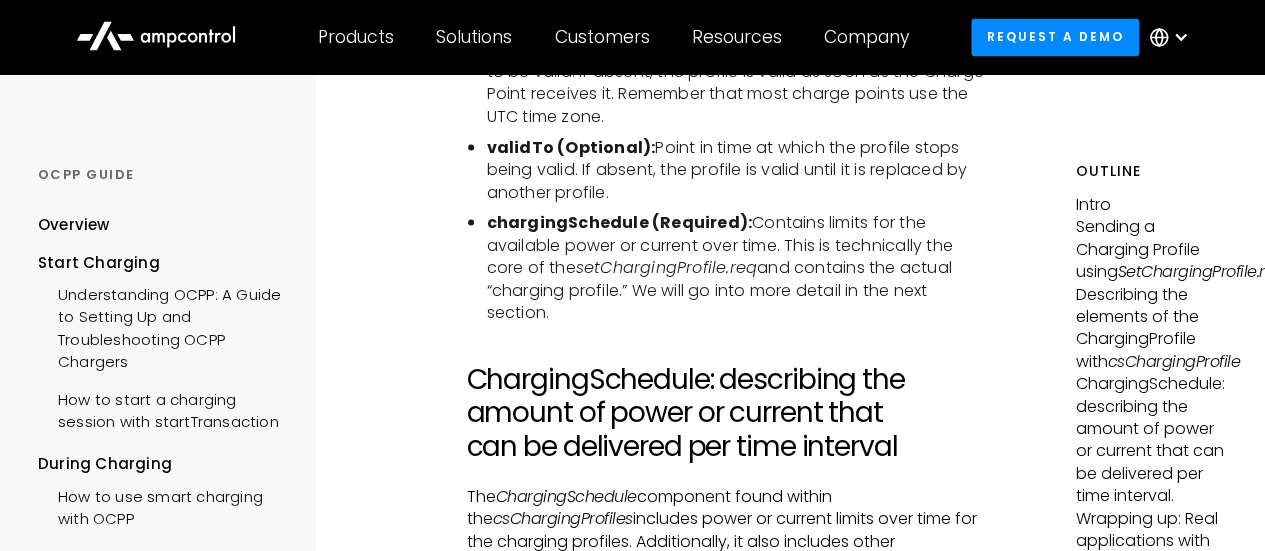 scroll, scrollTop: 5560, scrollLeft: 0, axis: vertical 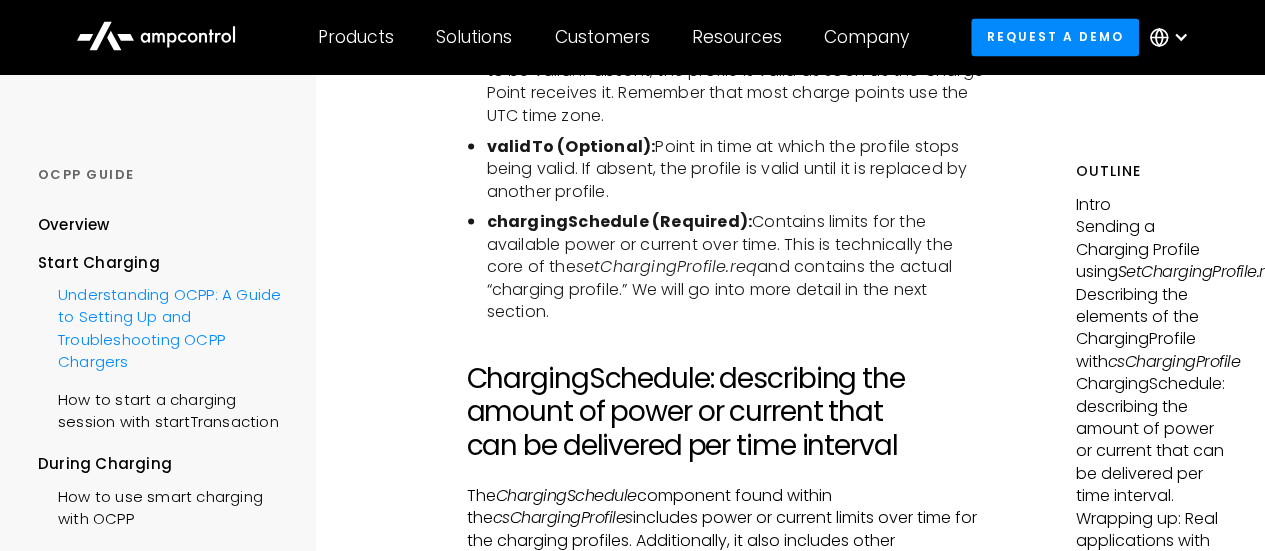 click on "Understanding OCPP: A Guide to Setting Up and Troubleshooting OCPP Chargers" at bounding box center (164, 325) 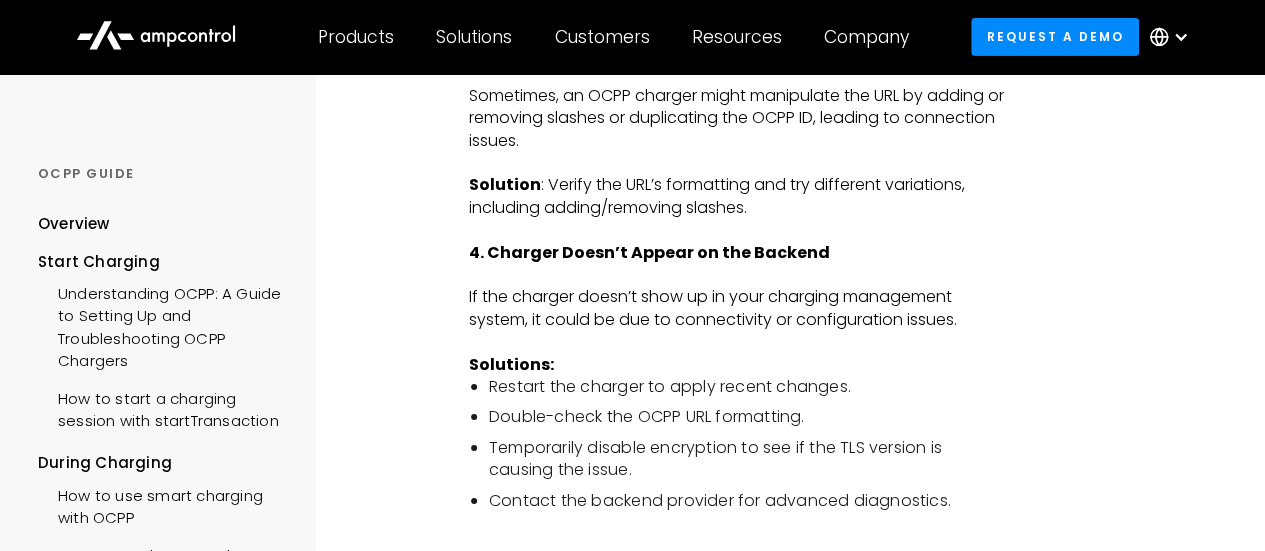 scroll, scrollTop: 3393, scrollLeft: 0, axis: vertical 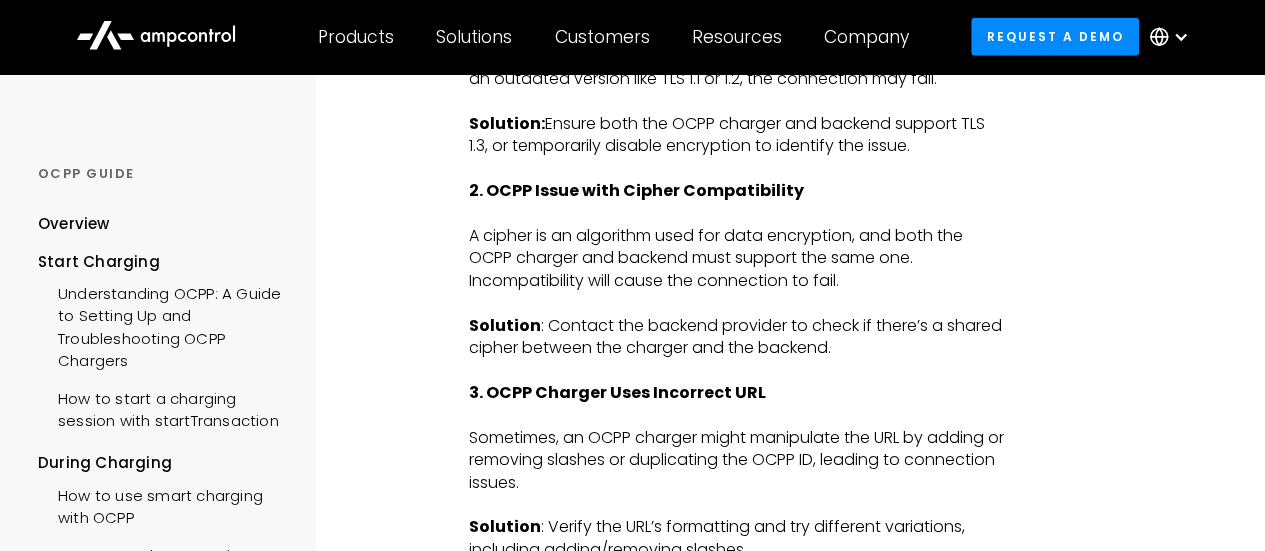 click on "OCPP GUIDE" at bounding box center [164, 174] 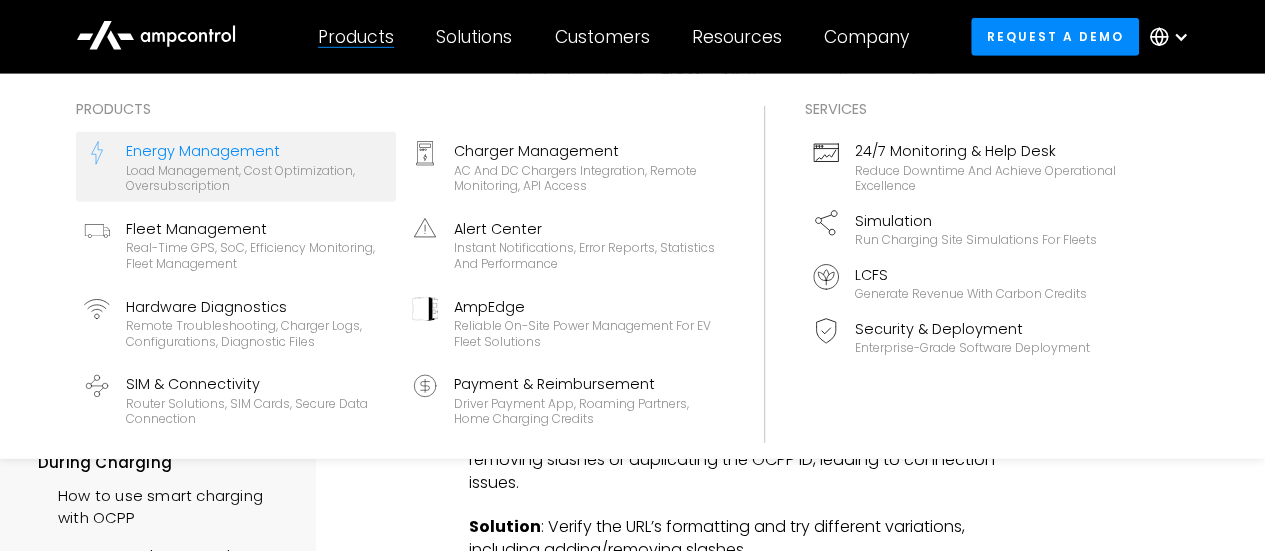 click on "Load management, cost optimization, oversubscription" at bounding box center (257, 178) 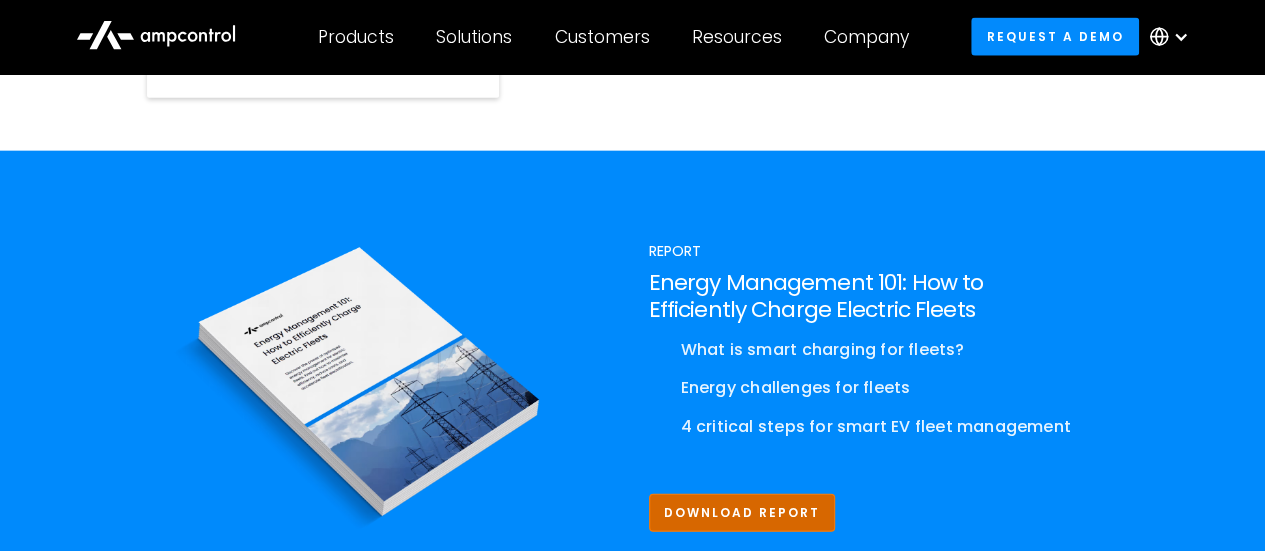 scroll, scrollTop: 2347, scrollLeft: 0, axis: vertical 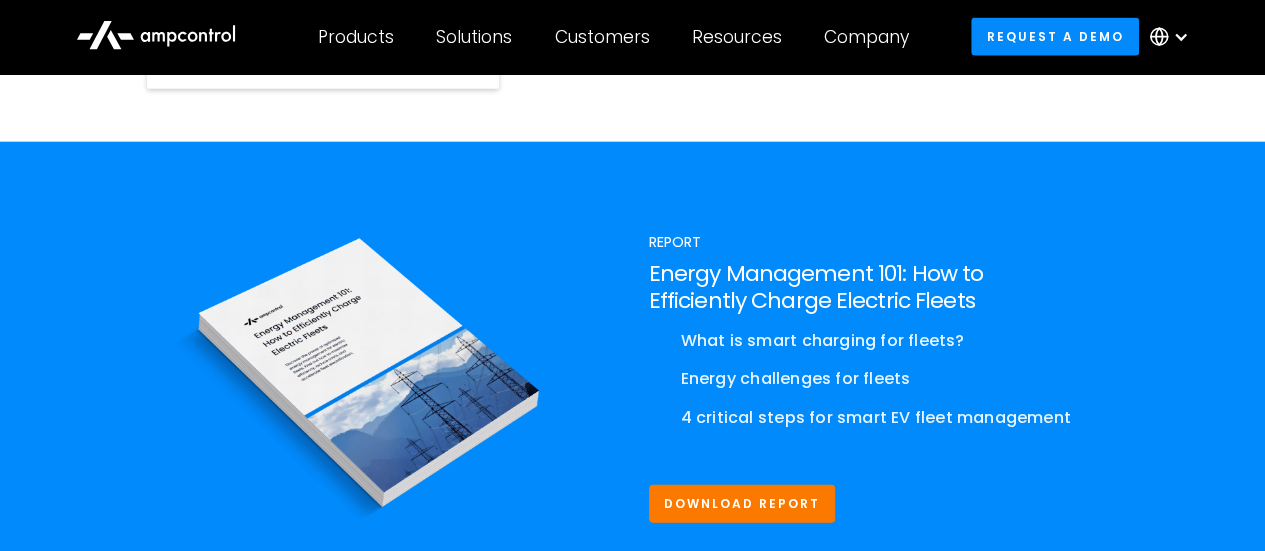 click on "Local Controller" at bounding box center (96, 1039) 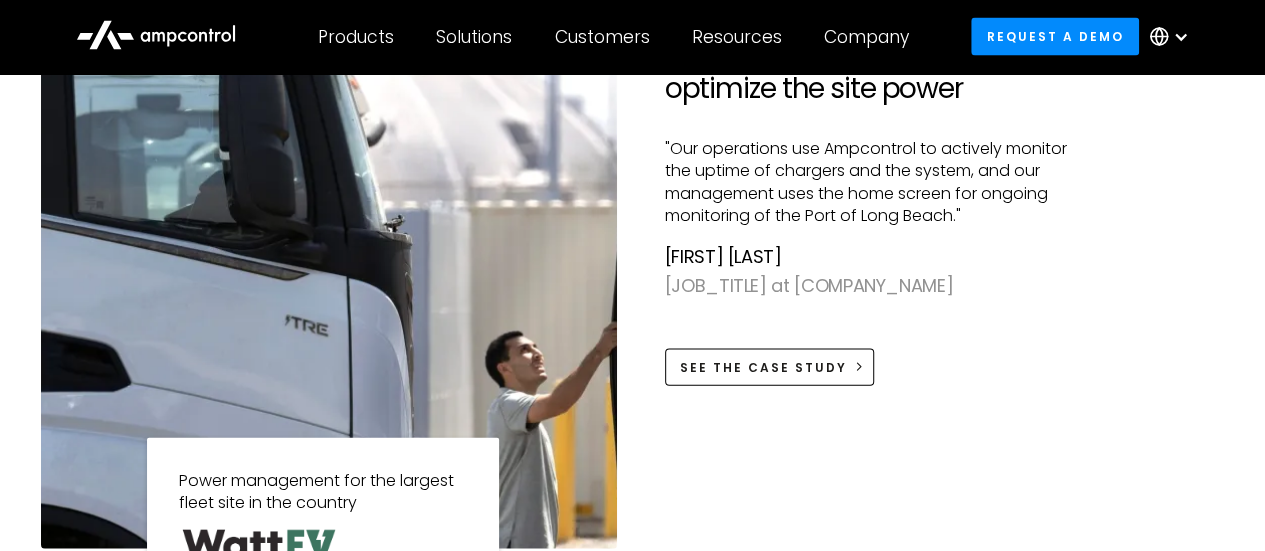 scroll, scrollTop: 1992, scrollLeft: 0, axis: vertical 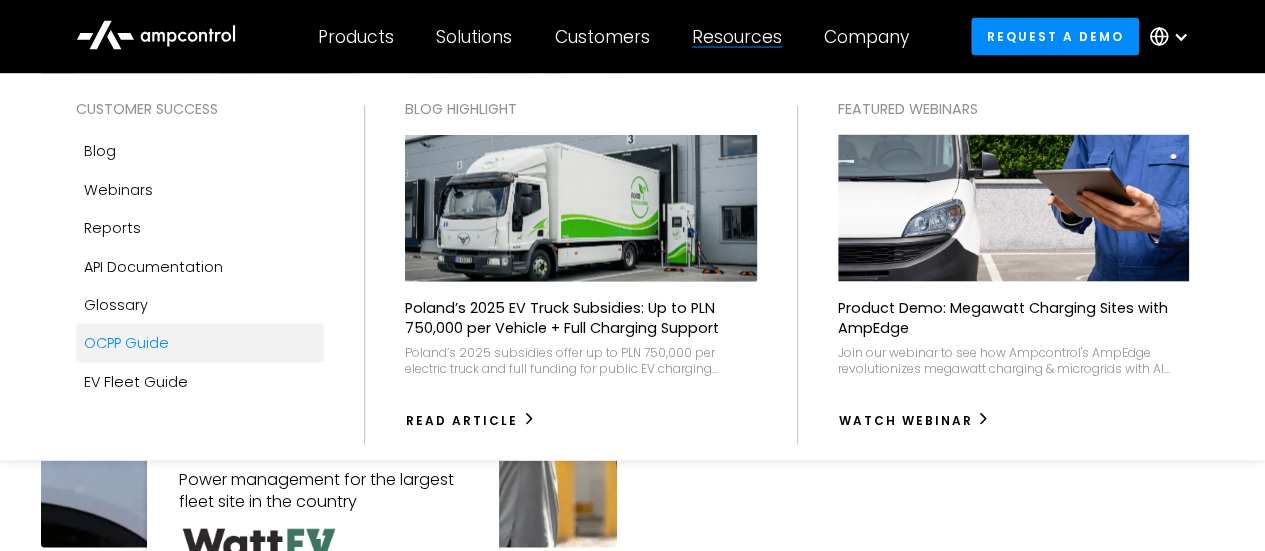 click on "OCPP Guide" at bounding box center [200, 343] 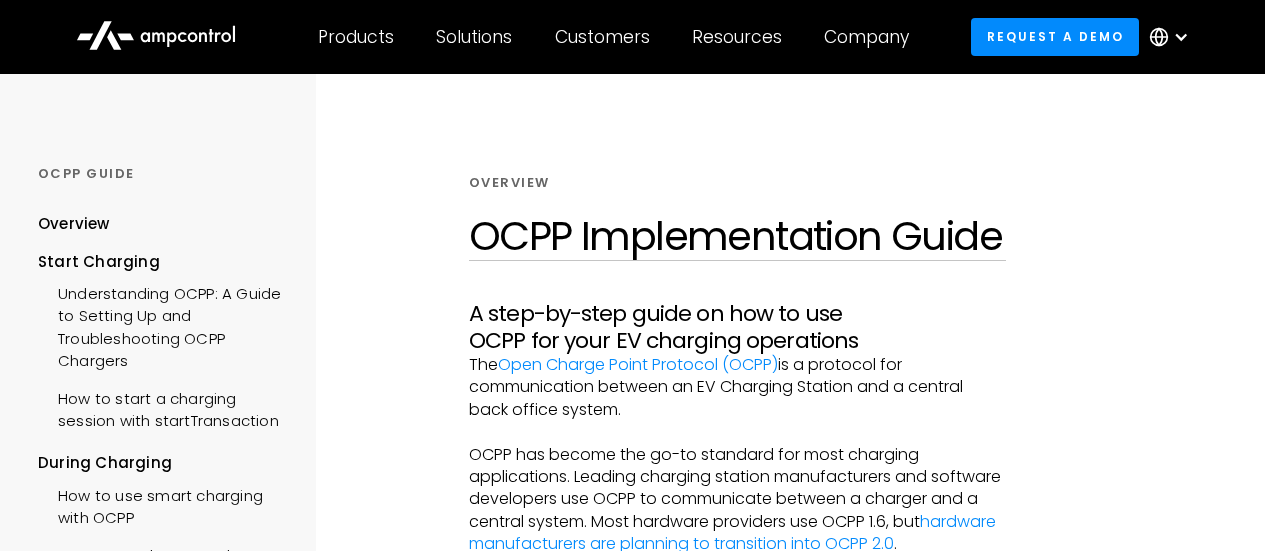 scroll, scrollTop: 0, scrollLeft: 0, axis: both 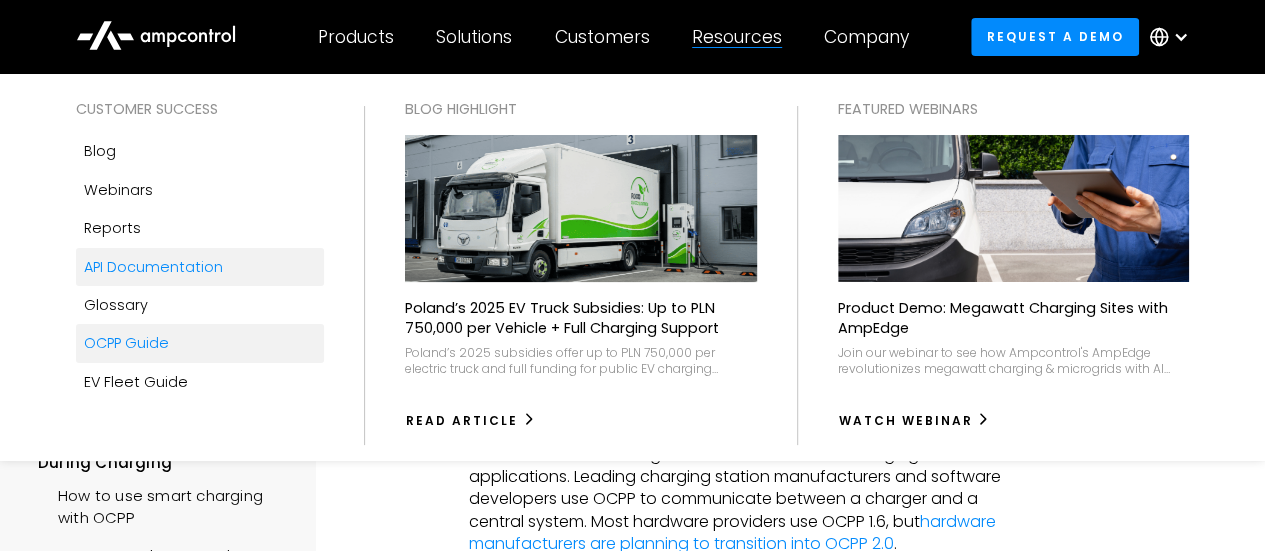click on "API Documentation" at bounding box center [200, 267] 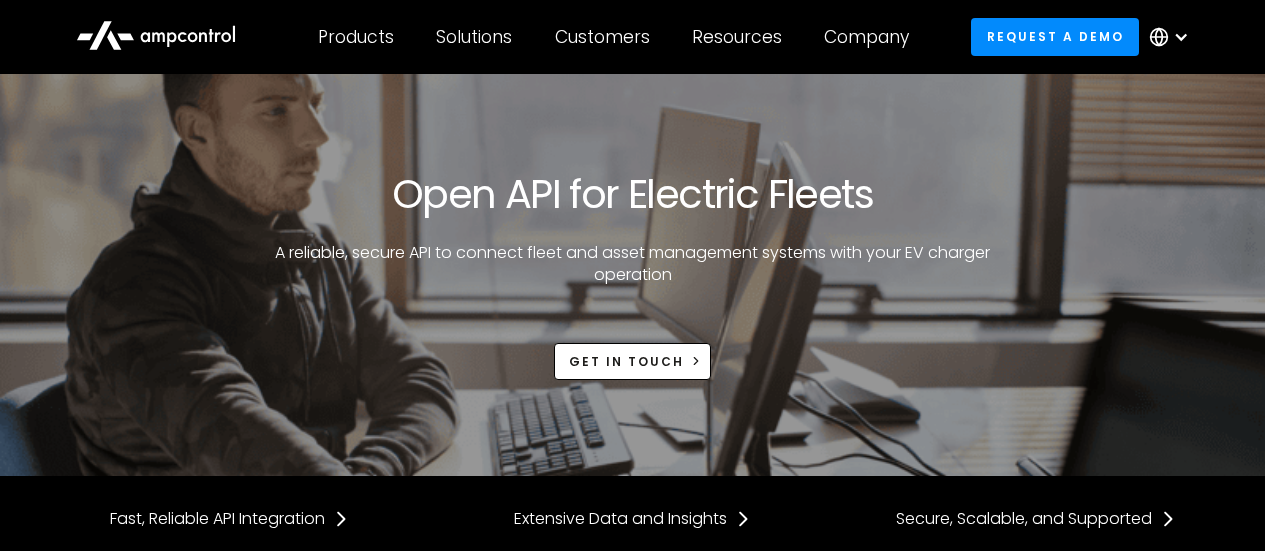 scroll, scrollTop: 0, scrollLeft: 0, axis: both 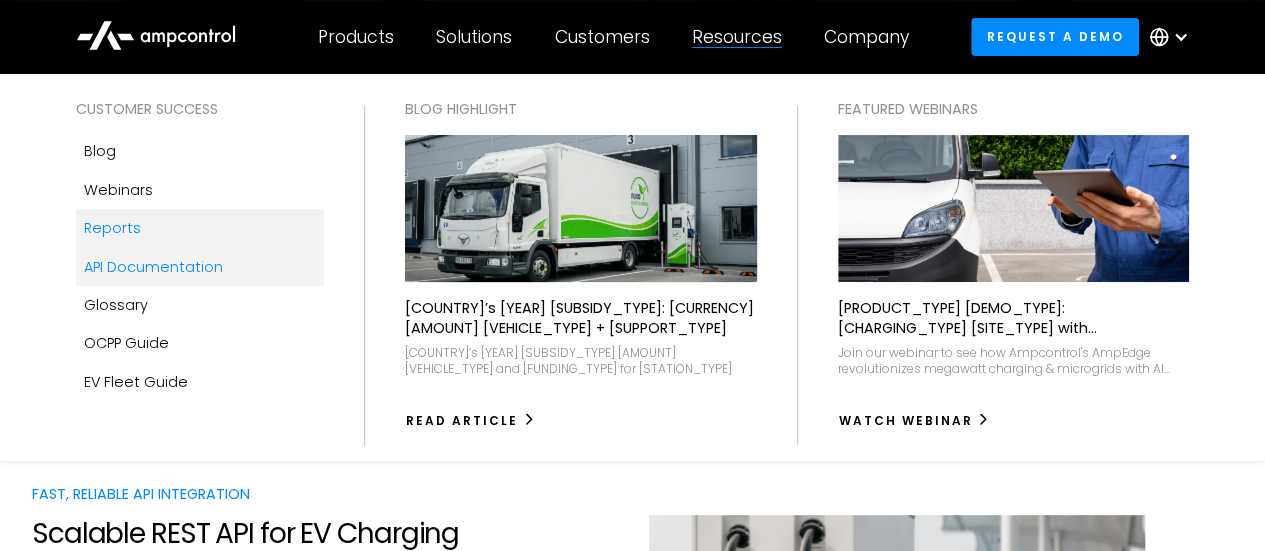 click on "Reports" at bounding box center (200, 228) 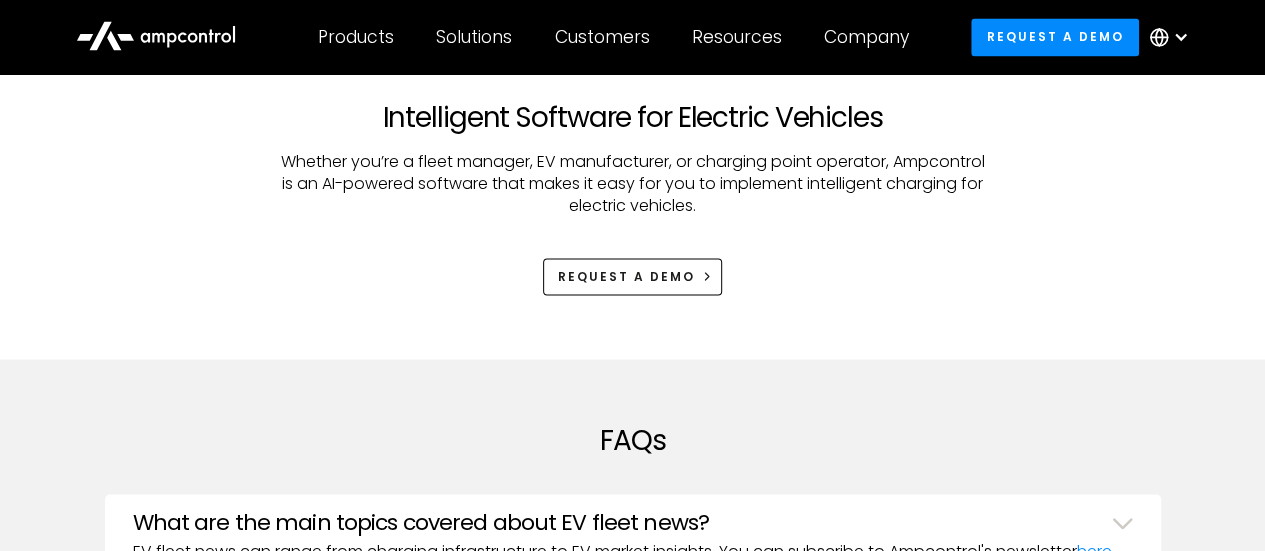 scroll, scrollTop: 1659, scrollLeft: 0, axis: vertical 